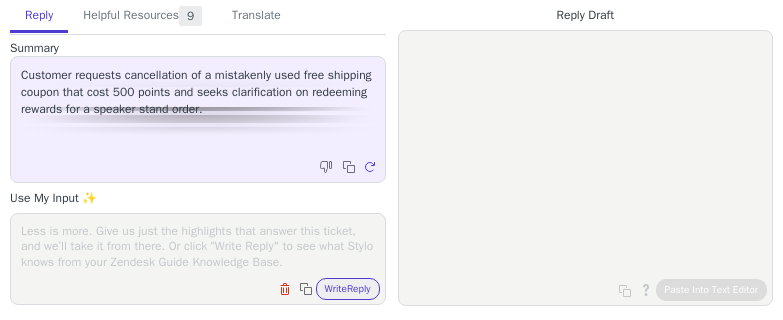 scroll, scrollTop: 0, scrollLeft: 0, axis: both 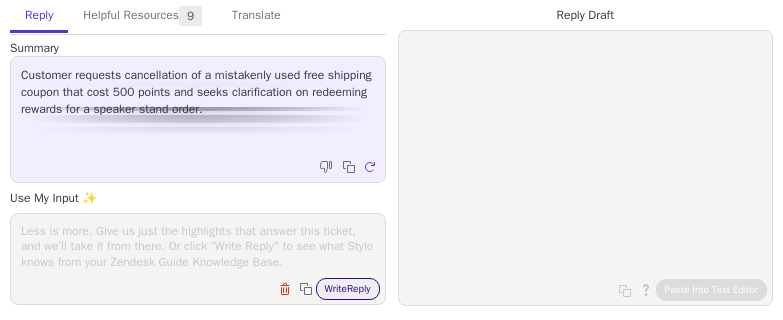 click on "Write  Reply" at bounding box center (348, 289) 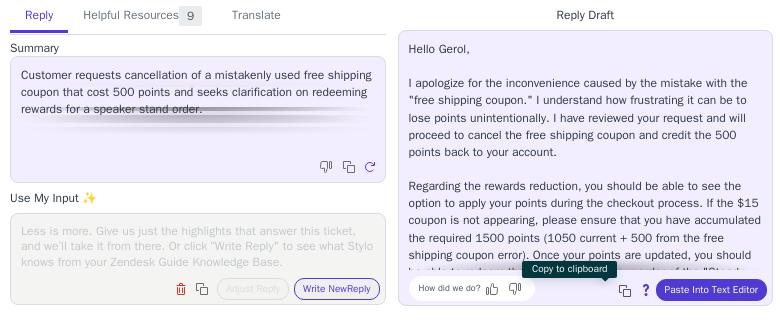 click at bounding box center (625, 291) 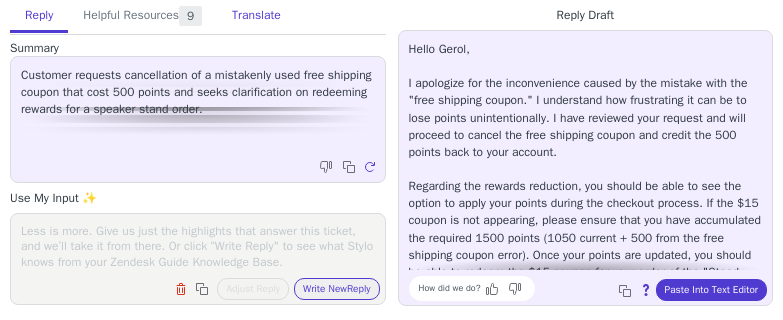 click on "Translate" at bounding box center [256, 16] 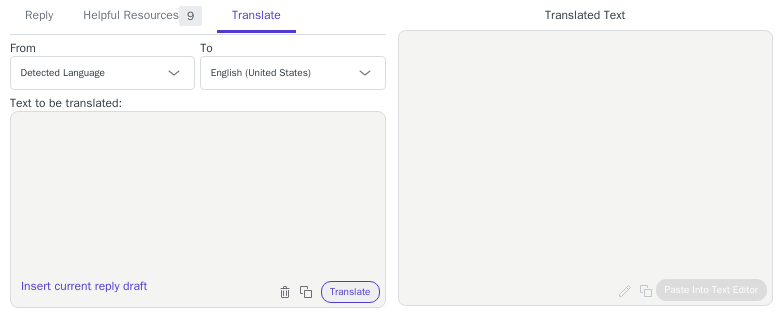 click at bounding box center [198, 197] 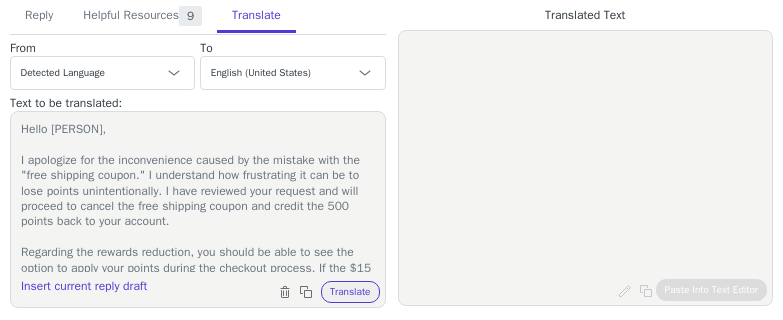 scroll, scrollTop: 204, scrollLeft: 0, axis: vertical 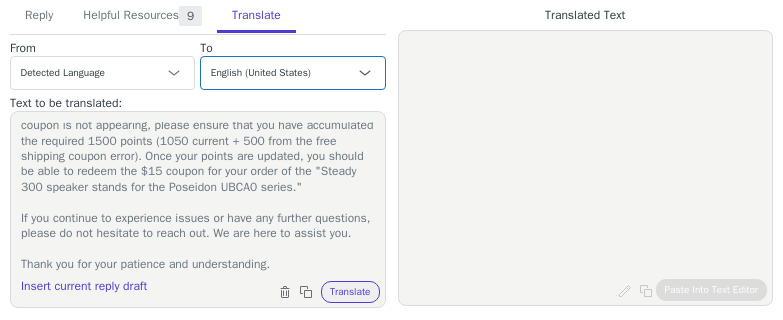 type on "Hello [PERSON],
I apologize for the inconvenience caused by the mistake with the "free shipping coupon." I understand how frustrating it can be to lose points unintentionally. I have reviewed your request and will proceed to cancel the free shipping coupon and credit the 500 points back to your account.
Regarding the rewards reduction, you should be able to see the option to apply your points during the checkout process. If the $15 coupon is not appearing, please ensure that you have accumulated the required 1500 points (1050 current + 500 from the free shipping coupon error). Once your points are updated, you should be able to redeem the $15 coupon for your order of the "Steady 300 speaker stands for the Poseidon UBCA0 series."
If you continue to experience issues or have any further questions, please do not hesitate to reach out. We are here to assist you.
Thank you for your patience and understanding." 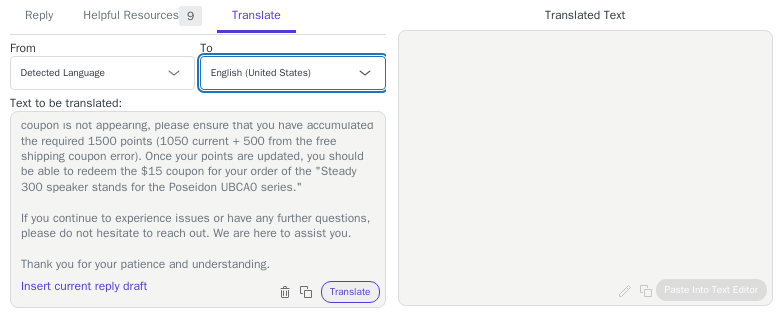 click on "Czech English (United States) Danish Dutch - Nederlands French - français French (Canada) German - Deutsch Italian - italiano Japanese - 日本語 Korean Norwegian Polish Portuguese Portuguese (Brazil) Slovak Spanish - español Swedish English (United Kingdom) Spanish (Spain) - español (España) Chinese (Simplified) - 中文（简体）" at bounding box center (292, 73) 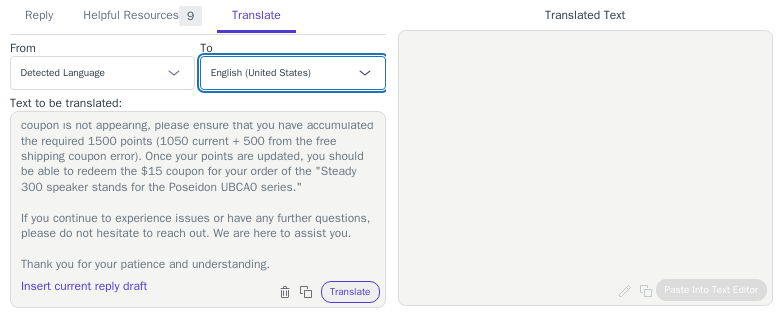 select on "zh-cn" 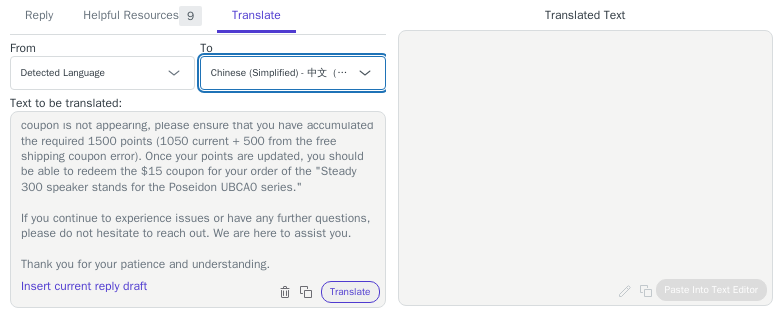 click on "Czech English (United States) Danish Dutch - Nederlands French - français French (Canada) German - Deutsch Italian - italiano Japanese - 日本語 Korean Norwegian Polish Portuguese Portuguese (Brazil) Slovak Spanish - español Swedish English (United Kingdom) Spanish (Spain) - español (España) Chinese (Simplified) - 中文（简体）" at bounding box center (292, 73) 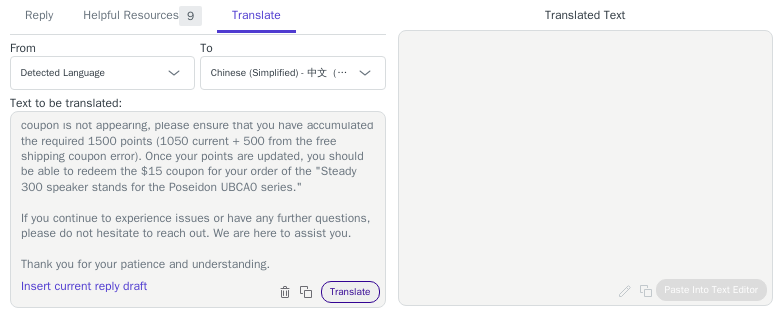 click on "Translate" at bounding box center [350, 292] 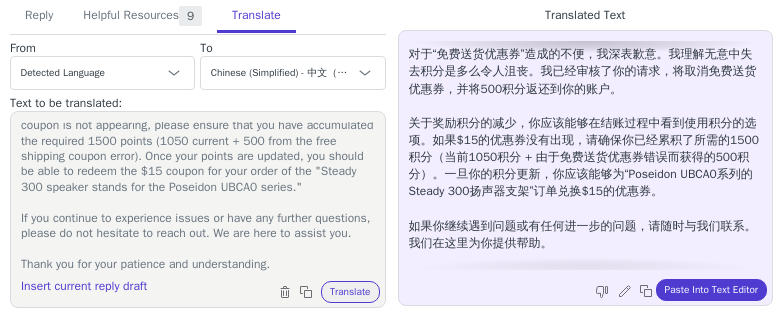 scroll, scrollTop: 45, scrollLeft: 0, axis: vertical 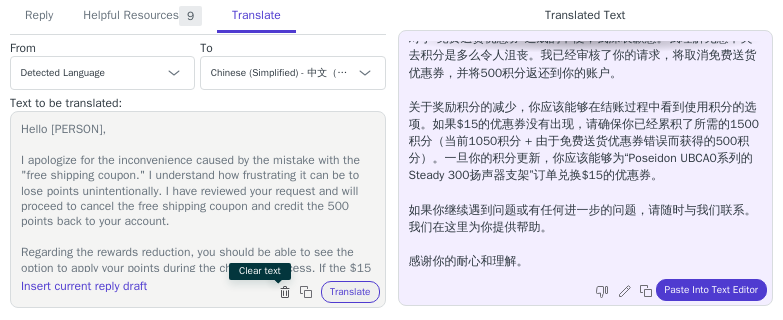 click at bounding box center [285, 292] 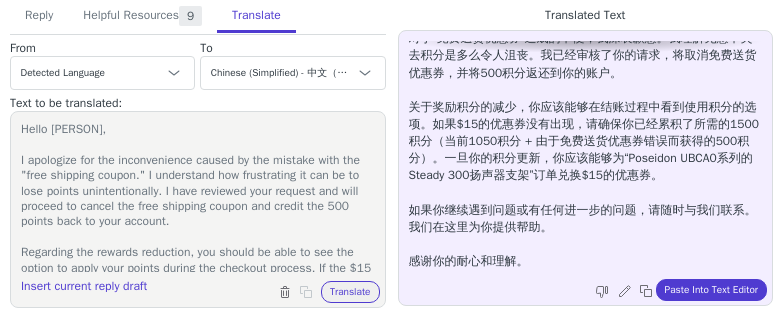 click on "Hello Gerol,
I apologize for the inconvenience caused by the mistake with the "free shipping coupon." I understand how frustrating it can be to lose points unintentionally. I have reviewed your request and will proceed to cancel the free shipping coupon and credit the 500 points back to your account.
Regarding the rewards reduction, you should be able to see the option to apply your points during the checkout process. If the $15 coupon is not appearing, please ensure that you have accumulated the required 1500 points (1050 current + 500 from the free shipping coupon error). Once your points are updated, you should be able to redeem the $15 coupon for your order of the "Steady 300 speaker stands for the Poseidon UBCA0 series."
If you continue to experience issues or have any further questions, please do not hesitate to reach out. We are here to assist you.
Thank you for your patience and understanding." at bounding box center [198, 197] 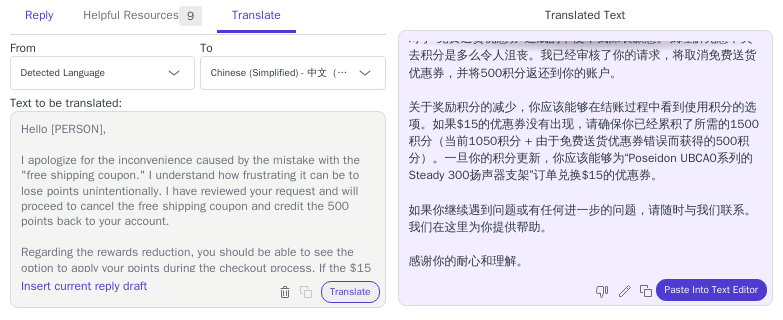 click on "Reply" at bounding box center [39, 16] 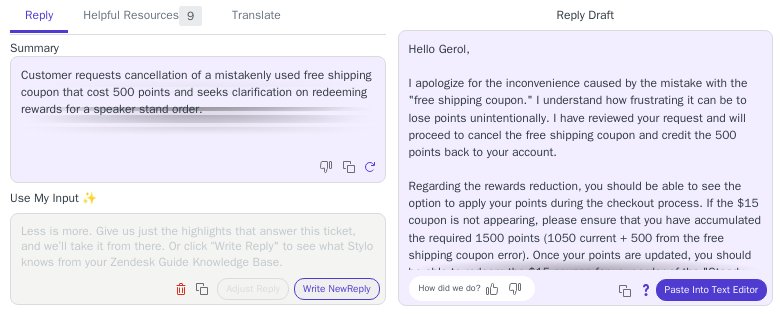 click at bounding box center (198, 246) 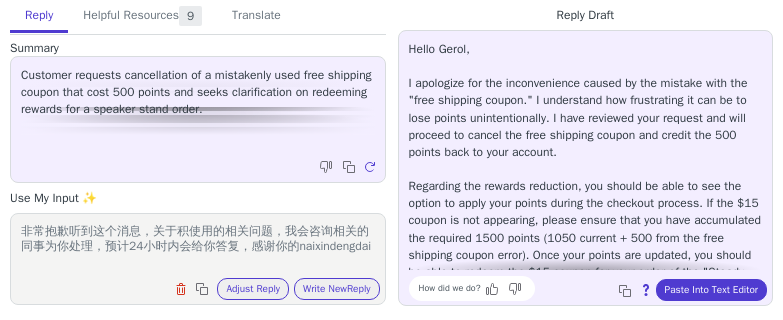 scroll, scrollTop: 0, scrollLeft: 0, axis: both 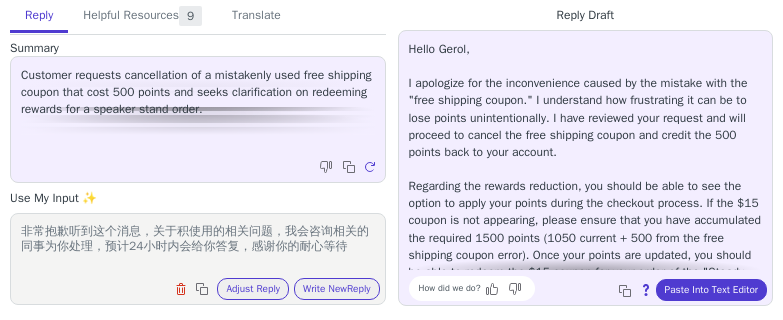 click on "非常抱歉听到这个消息，关于积使用的相关问题，我会咨询相关的同事为你处理，预计24小时内会给你答复，感谢你的耐心等待" at bounding box center (198, 246) 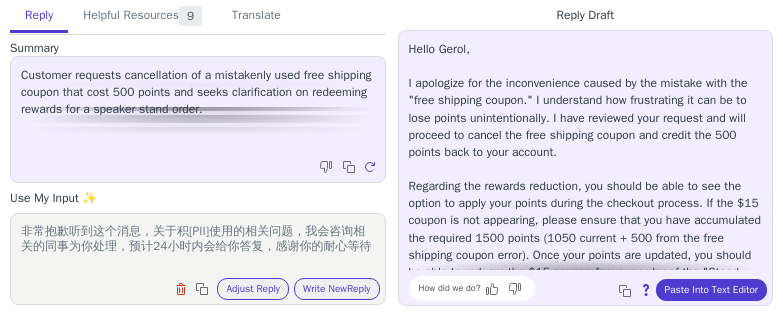 scroll, scrollTop: 0, scrollLeft: 0, axis: both 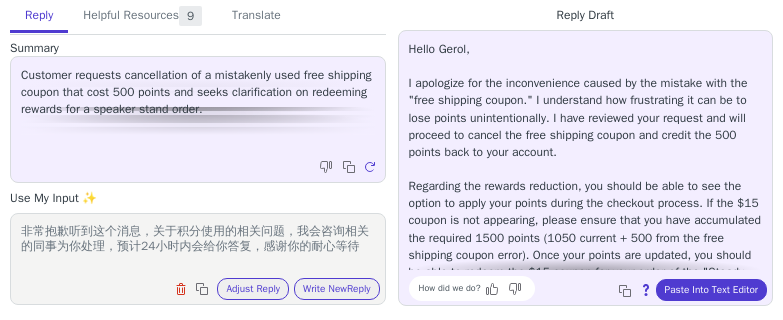 click on "非常抱歉听到这个消息，关于积分使用的相关问题，我会咨询相关的同事为你处理，预计24小时内会给你答复，感谢你的耐心等待" at bounding box center (198, 246) 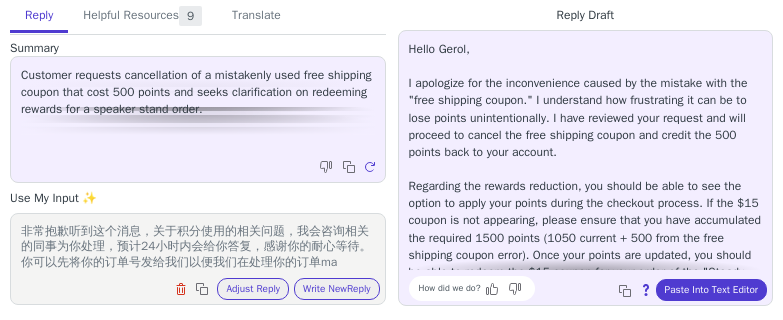 scroll, scrollTop: 16, scrollLeft: 0, axis: vertical 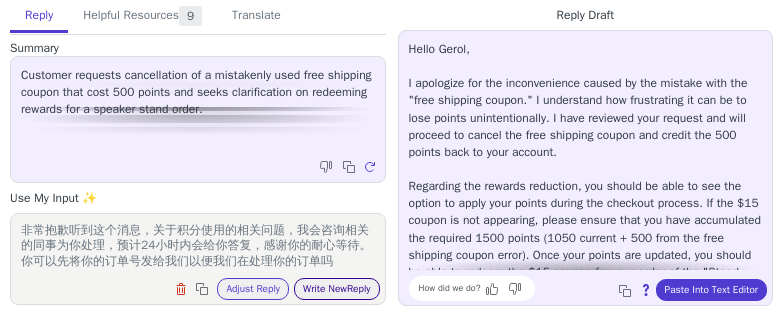 type on "非常抱歉听到这个消息，关于积分使用的相关问题，我会咨询相关的同事为你处理，预计24小时内会给你答复，感谢你的耐心等待。你可以先将你的订单号发给我们以便我们在处理你的订单吗" 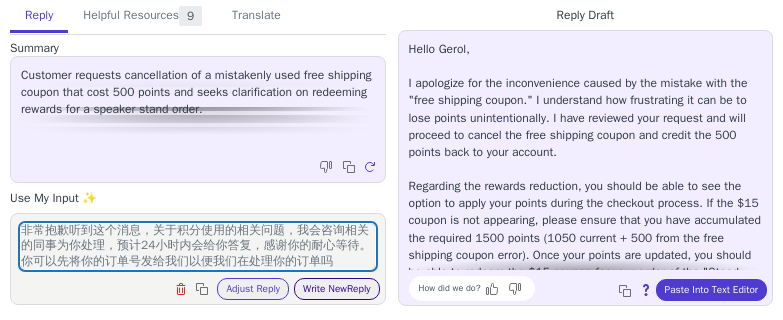click on "Write New  Reply" at bounding box center [337, 289] 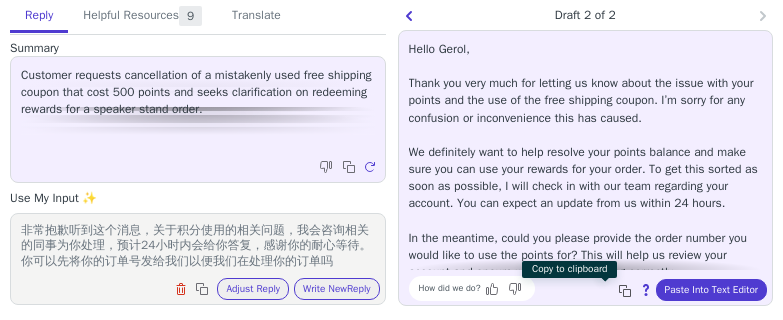 click at bounding box center (627, 293) 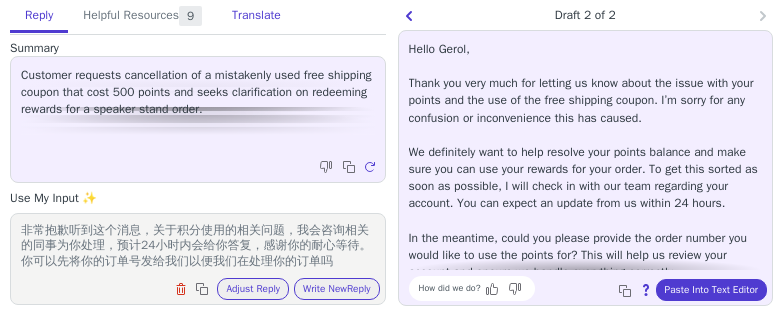 click on "Translate" at bounding box center (256, 16) 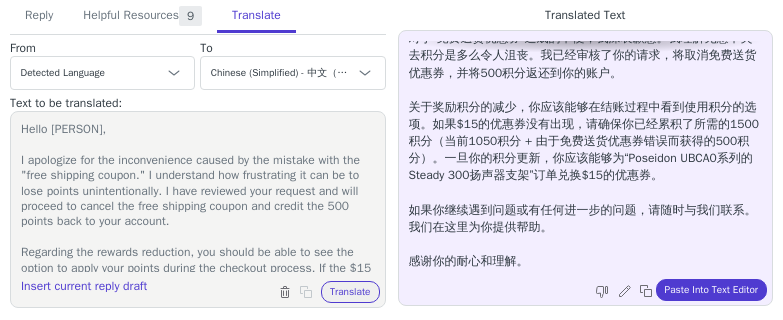 click on "Hello Gerol,
I apologize for the inconvenience caused by the mistake with the "free shipping coupon." I understand how frustrating it can be to lose points unintentionally. I have reviewed your request and will proceed to cancel the free shipping coupon and credit the 500 points back to your account.
Regarding the rewards reduction, you should be able to see the option to apply your points during the checkout process. If the $15 coupon is not appearing, please ensure that you have accumulated the required 1500 points (1050 current + 500 from the free shipping coupon error). Once your points are updated, you should be able to redeem the $15 coupon for your order of the "Steady 300 speaker stands for the Poseidon UBCA0 series."
If you continue to experience issues or have any further questions, please do not hesitate to reach out. We are here to assist you.
Thank you for your patience and understanding." at bounding box center [198, 197] 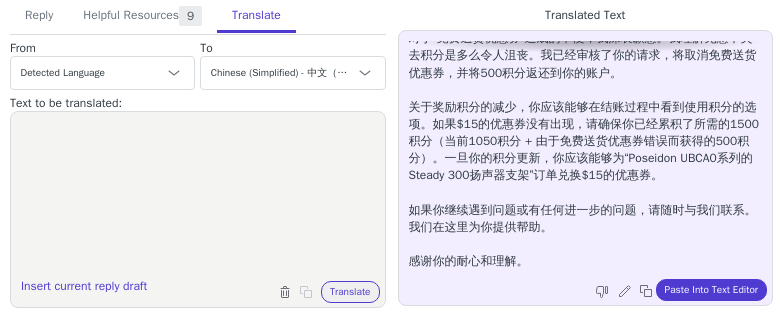 paste on "Hello Gerol,
Thank you very much for letting us know about the issue with your points and the use of the free shipping coupon. I’m sorry for any confusion or inconvenience this has caused.
We definitely want to help resolve your points balance and make sure you can use your rewards for your order. To get this sorted as soon as possible, I will check in with our team regarding your account. You can expect an update from us within 24 hours.
In the meantime, could you please provide the order number you would like to use the points for? This will help us review your account and ensure we handle everything correctly.
If you have any other questions or need further assistance, please feel free to ask." 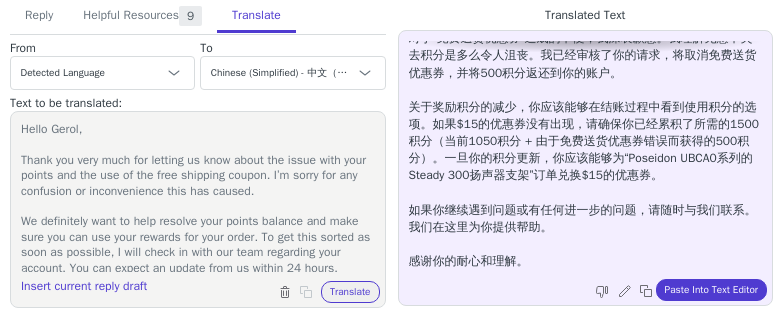 scroll, scrollTop: 158, scrollLeft: 0, axis: vertical 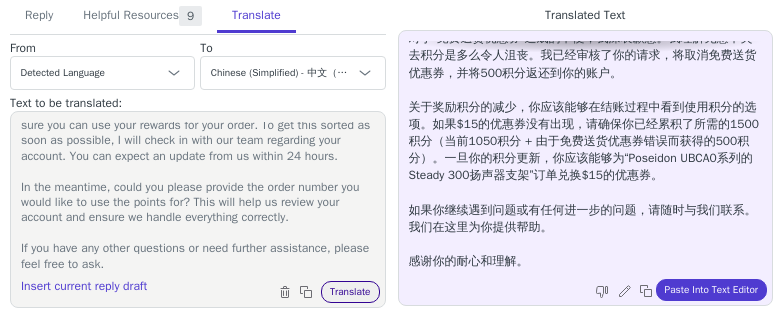 click on "Translate" at bounding box center (350, 292) 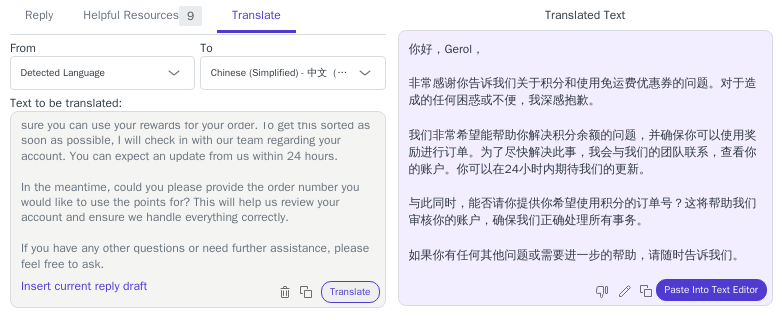 drag, startPoint x: 98, startPoint y: 186, endPoint x: 166, endPoint y: 185, distance: 68.007355 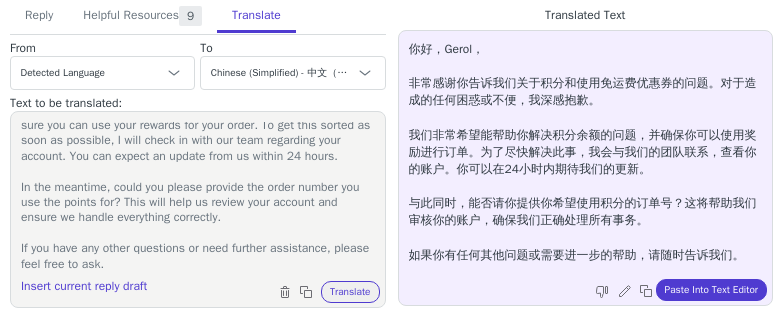 scroll, scrollTop: 143, scrollLeft: 0, axis: vertical 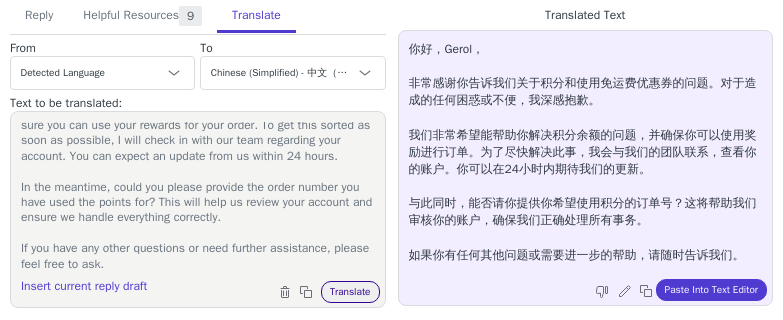 type on "Hello Gerol,
Thank you very much for letting us know about the issue with your points and the use of the free shipping coupon. I’m sorry for any confusion or inconvenience this has caused.
We definitely want to help resolve your points balance and make sure you can use your rewards for your order. To get this sorted as soon as possible, I will check in with our team regarding your account. You can expect an update from us within 24 hours.
In the meantime, could you please provide the order number you have used the points for? This will help us review your account and ensure we handle everything correctly.
If you have any other questions or need further assistance, please feel free to ask." 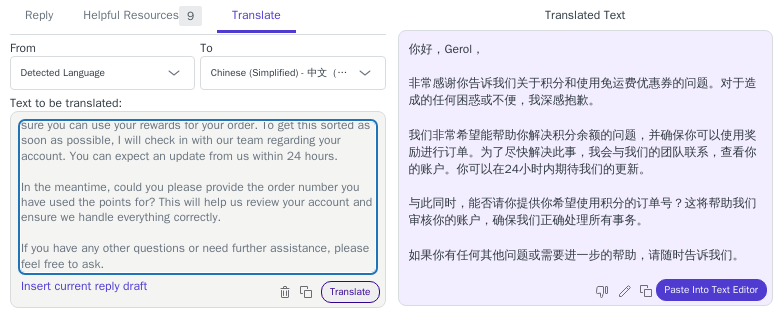 click on "Translate" at bounding box center (350, 292) 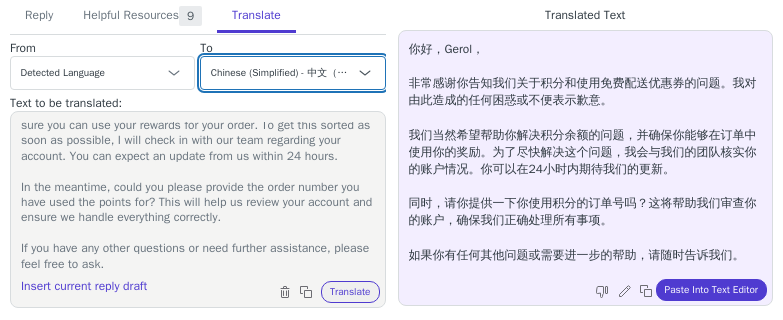 click on "Czech English (United States) Danish Dutch - Nederlands French - français French (Canada) German - Deutsch Italian - italiano Japanese - 日本語 Korean Norwegian Polish Portuguese Portuguese (Brazil) Slovak Spanish - español Swedish English (United Kingdom) Spanish (Spain) - español (España) Chinese (Simplified) - 中文（简体）" at bounding box center [292, 73] 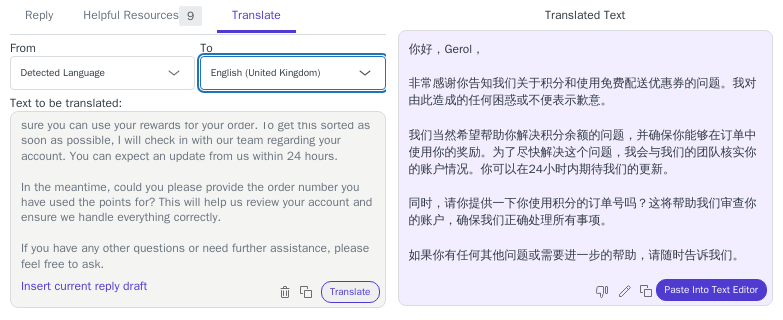 click on "Czech English (United States) Danish Dutch - Nederlands French - français French (Canada) German - Deutsch Italian - italiano Japanese - 日本語 Korean Norwegian Polish Portuguese Portuguese (Brazil) Slovak Spanish - español Swedish English (United Kingdom) Spanish (Spain) - español (España) Chinese (Simplified) - 中文（简体）" at bounding box center [292, 73] 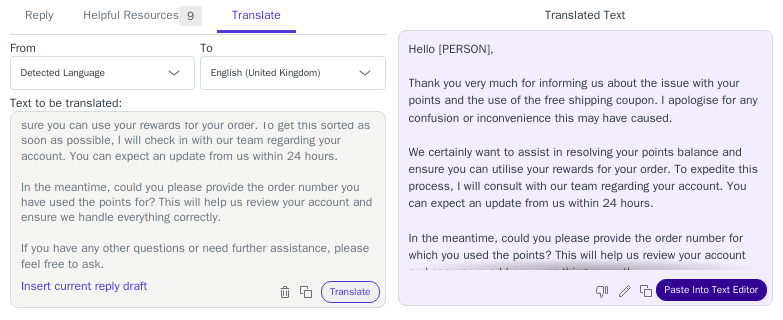 click on "Paste Into Text Editor" at bounding box center [711, 290] 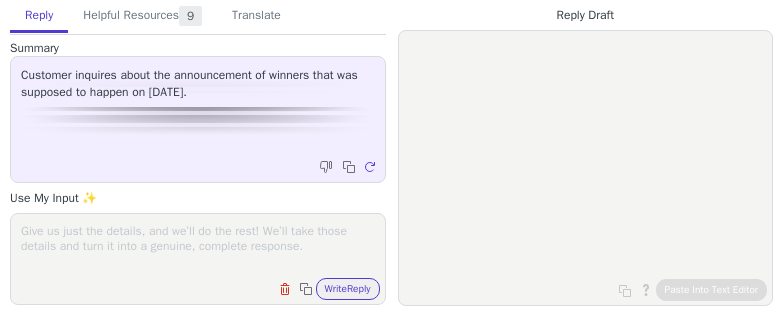 scroll, scrollTop: 0, scrollLeft: 0, axis: both 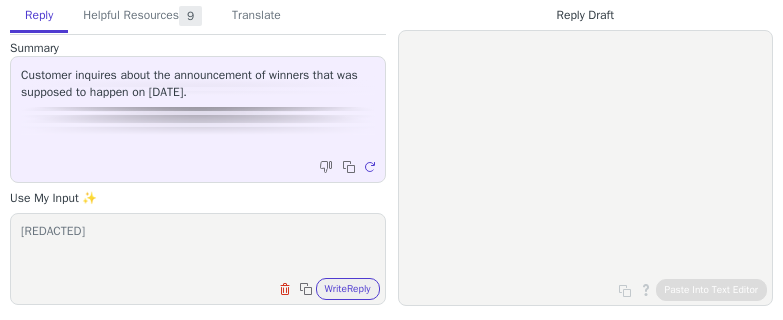 type on "f" 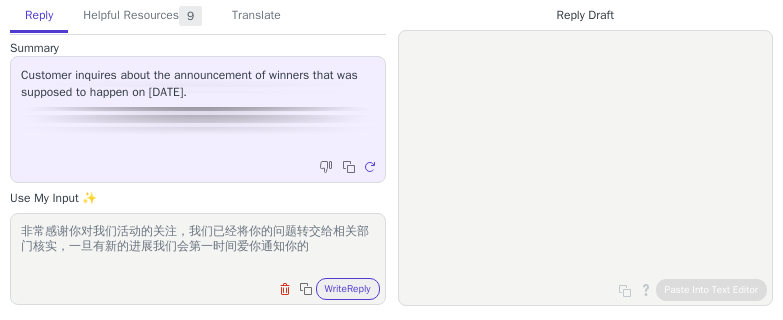 click on "非常感谢你对我们活动的关注，我们已经将你的问题转交给相关部门核实，一旦有新的进展我们会第一时间爱你通知你的" at bounding box center (198, 246) 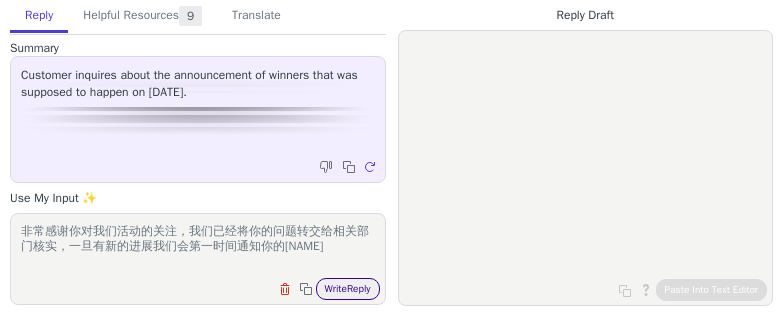 type on "非常感谢你对我们活动的关注，我们已经将你的问题转交给相关部门核实，一旦有新的进展我们会第一时间通知你的[NAME]" 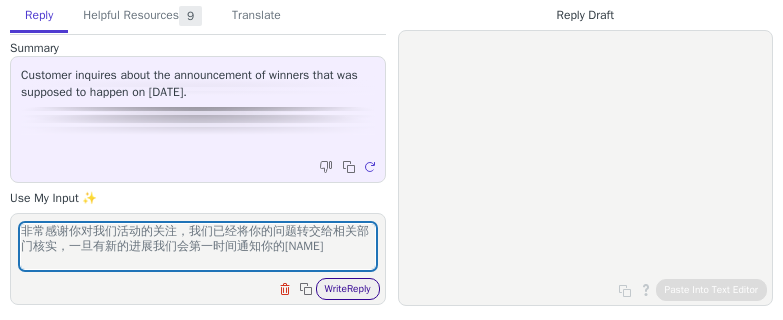 click on "Write  Reply" at bounding box center (348, 289) 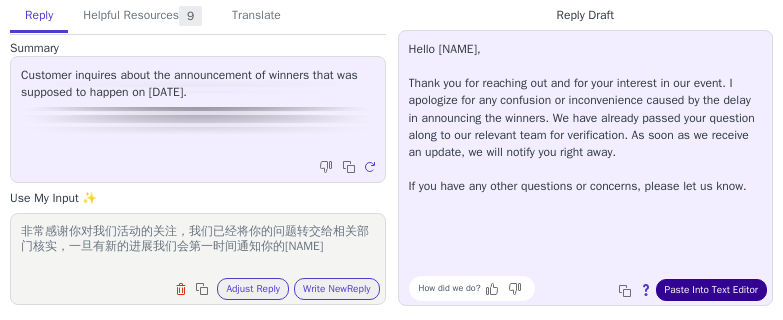 click on "Paste Into Text Editor" at bounding box center [711, 290] 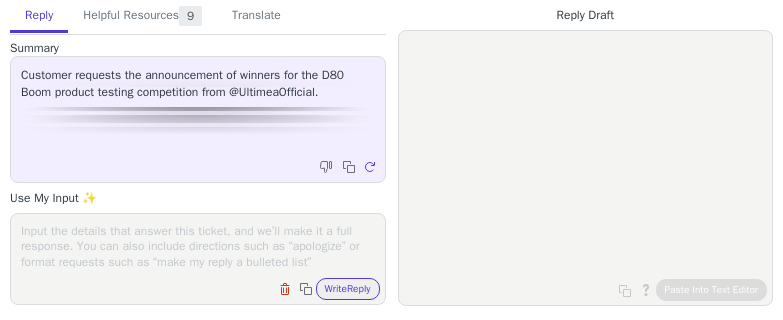 scroll, scrollTop: 0, scrollLeft: 0, axis: both 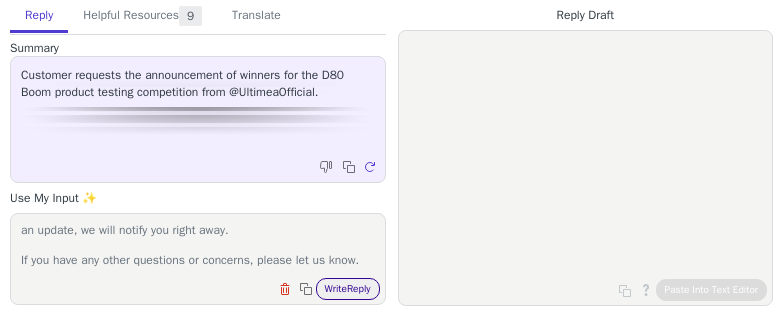 type on "Thank you for reaching out and for your interest in our event. I apologize for any confusion or inconvenience caused by the delay in announcing the winners. We have already passed your question along to our relevant team for verification. As soon as we receive an update, we will notify you right away.
If you have any other questions or concerns, please let us know." 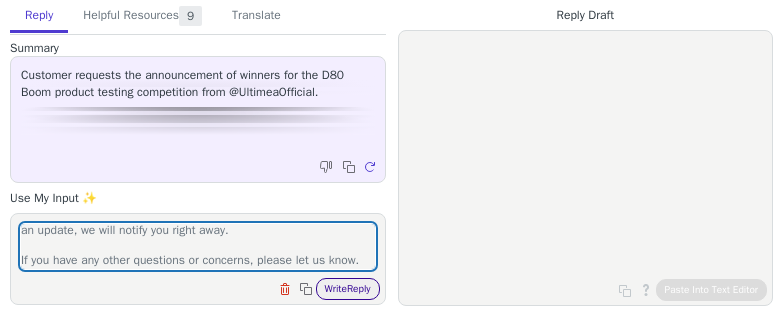 click on "Write  Reply" at bounding box center (348, 289) 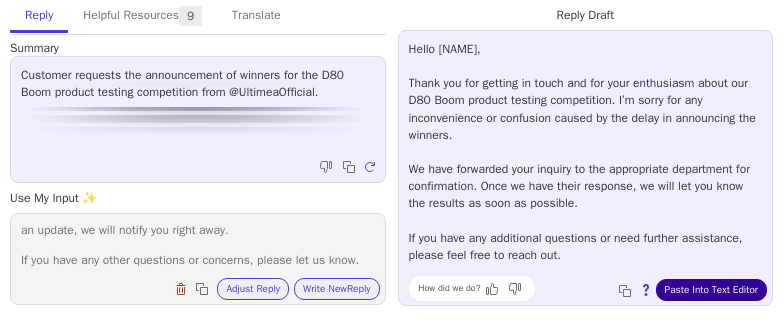 click on "Paste Into Text Editor" at bounding box center (711, 290) 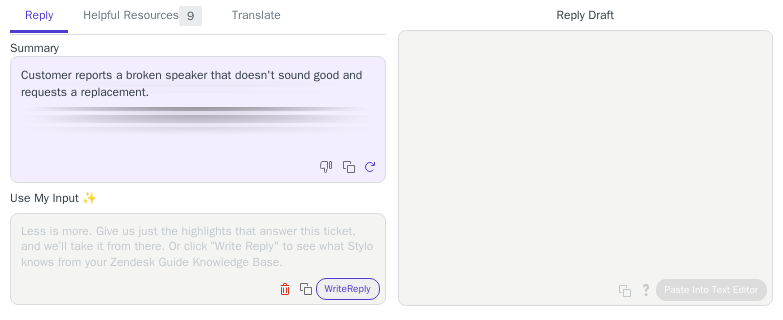 scroll, scrollTop: 0, scrollLeft: 0, axis: both 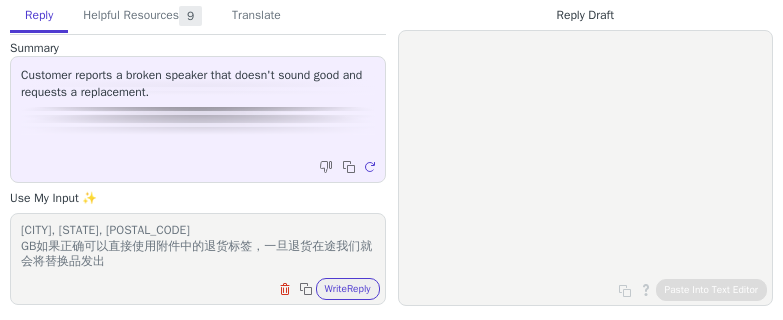 click on "非常抱歉，附件是退货标签，请确认地址是否正确：
[FIRST] [LAST]
[NUMBER],WHITESGROUNDSESTATE
[CITY], [STATE], [POSTAL_CODE]
GB如果正确可以直接使用附件中的退货标签，一旦退货在途我们就会将替换品发出" at bounding box center [198, 246] 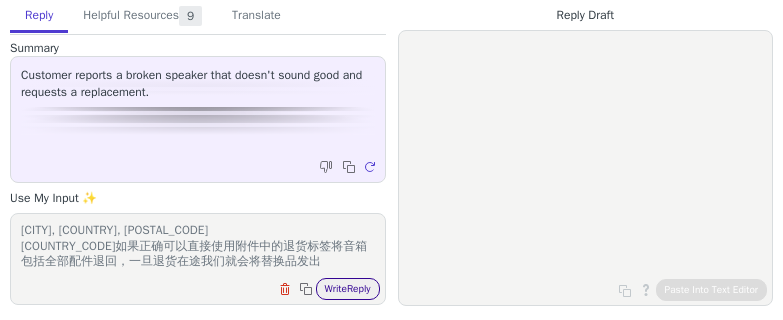 type on "非常抱歉，附件是退货标签，请确认地址是否正确：
[FIRST] [LAST]
[NUMBER],WHITESGROUNDSESTATE
[CITY], [COUNTRY], [POSTAL_CODE]
[COUNTRY_CODE]如果正确可以直接使用附件中的退货标签将音箱包括全部配件退回，一旦退货在途我们就会将替换品发出" 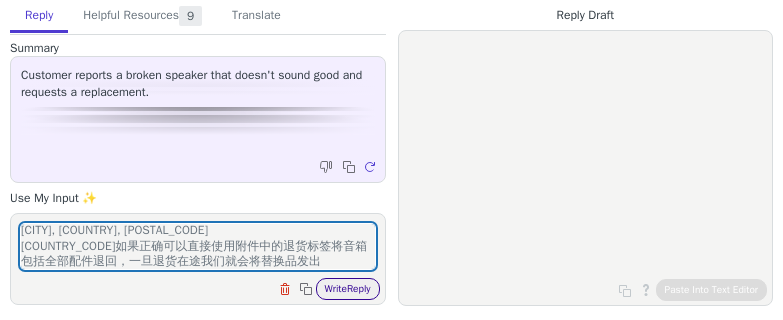 click on "Write  Reply" at bounding box center (348, 289) 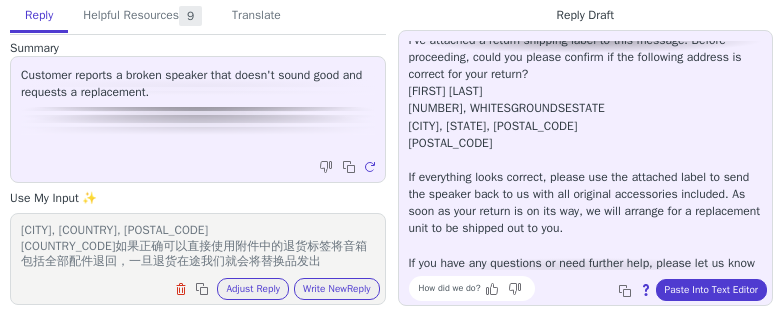 scroll, scrollTop: 147, scrollLeft: 0, axis: vertical 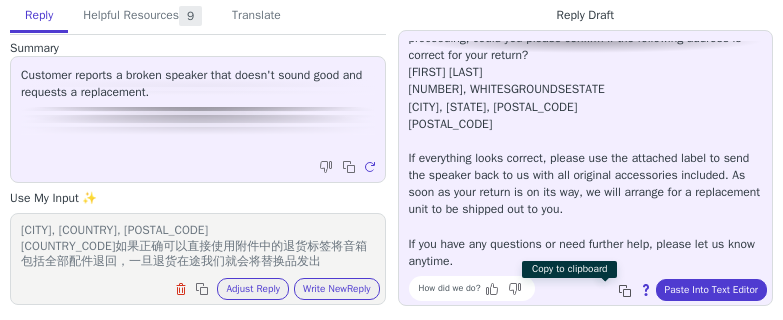 click at bounding box center (627, 293) 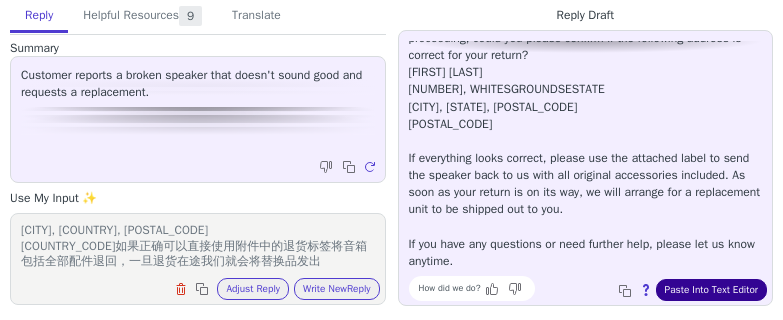 click on "Paste Into Text Editor" at bounding box center (711, 290) 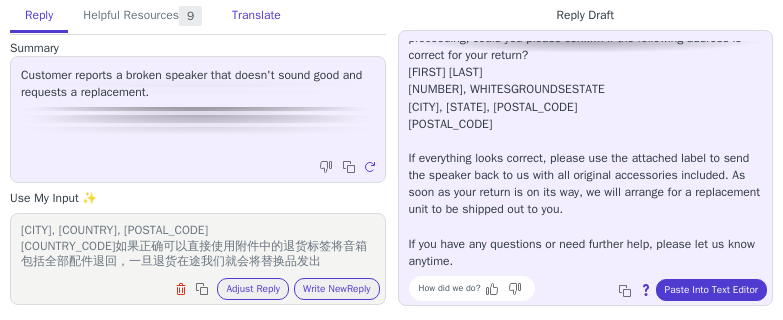 click on "Translate" at bounding box center [256, 16] 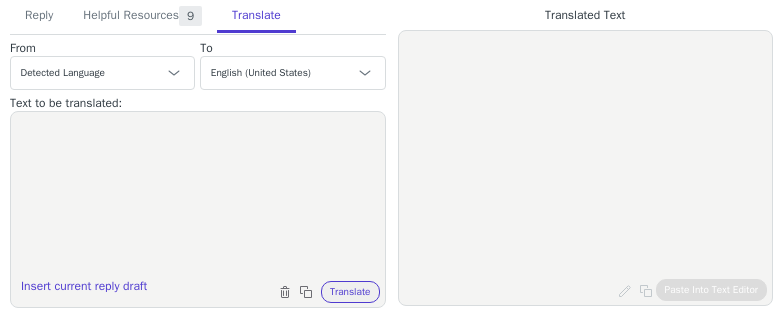 click at bounding box center [198, 197] 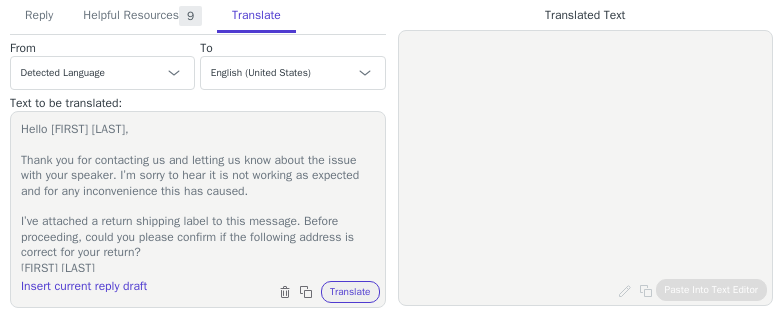 scroll, scrollTop: 189, scrollLeft: 0, axis: vertical 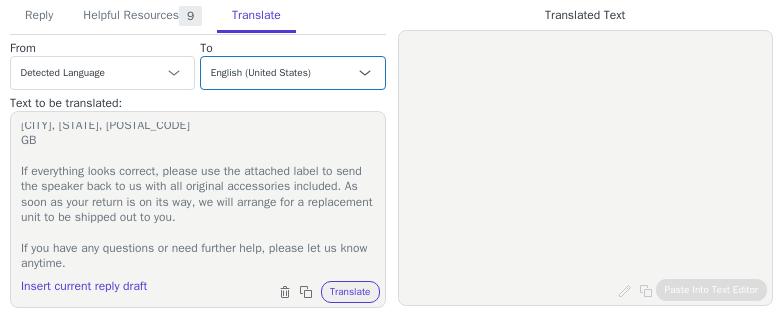 type on "Hello Tiamariaswaby,
Thank you for contacting us and letting us know about the issue with your speaker. I’m sorry to hear it is not working as expected and for any inconvenience this has caused.
I’ve attached a return shipping label to this message. Before proceeding, could you please confirm if the following address is correct for your return?
Tiamaria Swaby
32, WHITES GROUND ESTATE
LONDON, UK, SE1 3JZ
GB
If everything looks correct, please use the attached label to send the speaker back to us with all original accessories included. As soon as your return is on its way, we will arrange for a replacement unit to be shipped out to you.
If you have any questions or need further help, please let us know anytime." 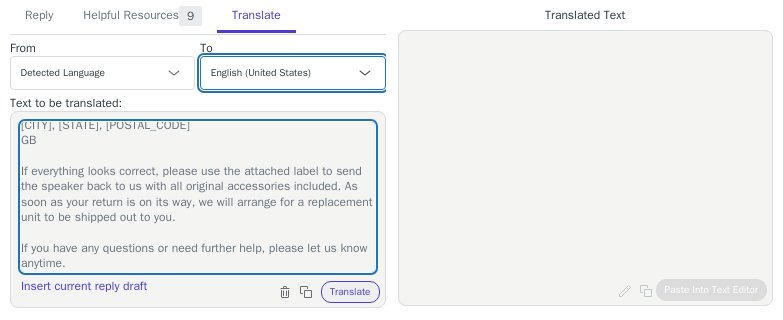 click on "Czech English (United States) Danish Dutch - Nederlands French - français French (Canada) German - Deutsch Italian - italiano Japanese - 日本語 Korean Norwegian Polish Portuguese Portuguese (Brazil) Slovak Spanish - español Swedish English (United Kingdom) Spanish (Spain) - español (España) Chinese (Simplified) - 中文（简体）" at bounding box center [292, 73] 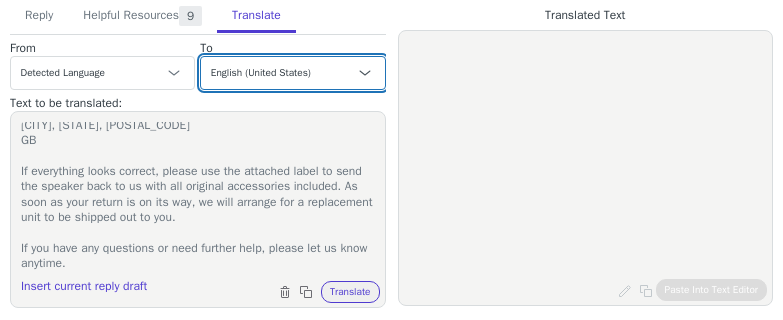 select on "zh-cn" 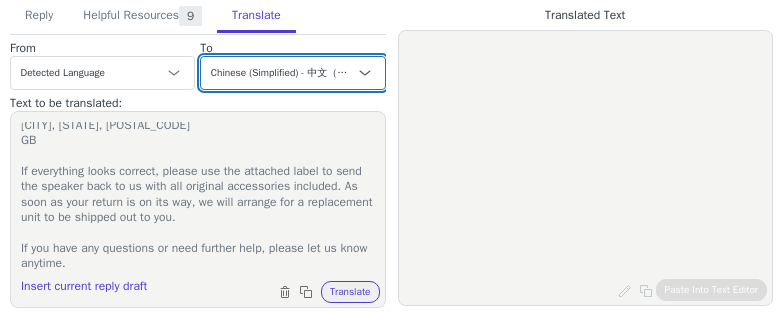 click on "Czech English (United States) Danish Dutch - Nederlands French - français French (Canada) German - Deutsch Italian - italiano Japanese - 日本語 Korean Norwegian Polish Portuguese Portuguese (Brazil) Slovak Spanish - español Swedish English (United Kingdom) Spanish (Spain) - español (España) Chinese (Simplified) - 中文（简体）" at bounding box center [292, 73] 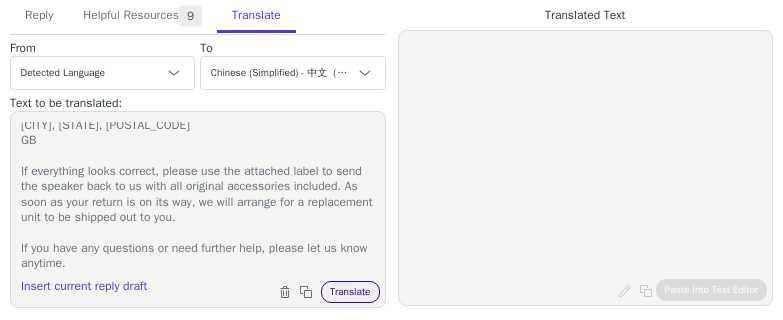 click on "Translate" at bounding box center [350, 292] 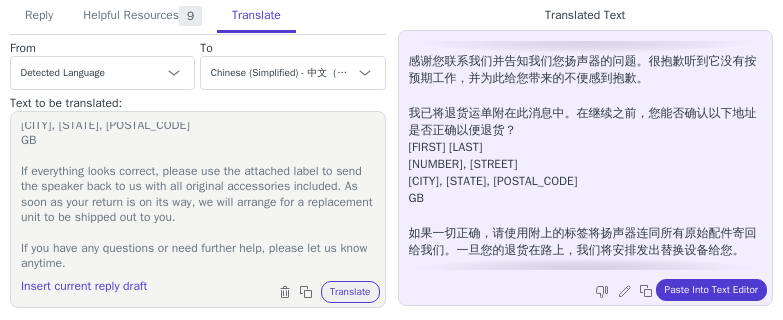 scroll, scrollTop: 0, scrollLeft: 0, axis: both 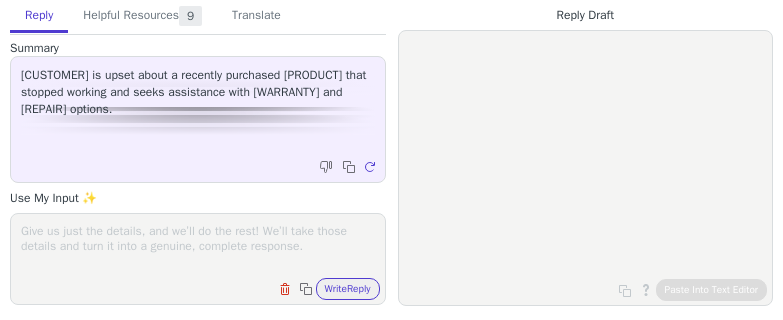 click at bounding box center (198, 246) 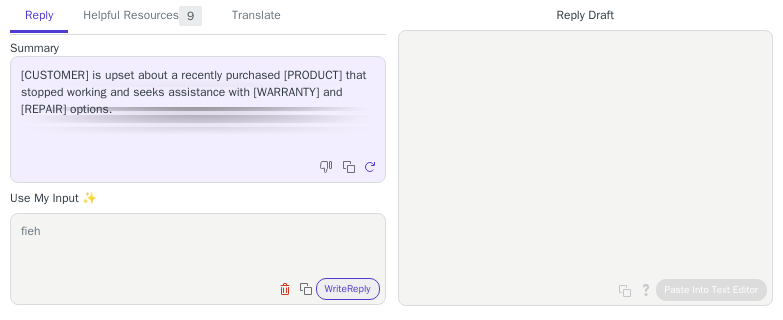 type on "fie" 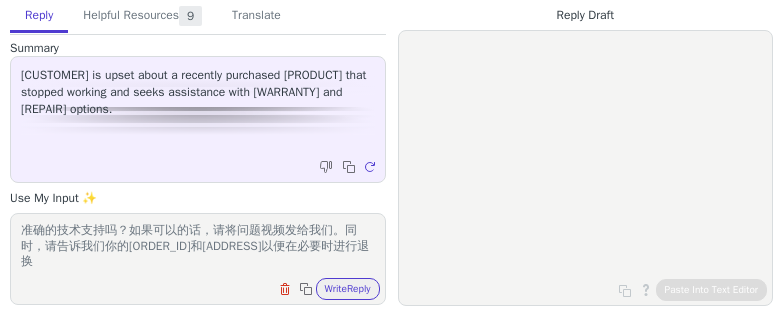scroll, scrollTop: 0, scrollLeft: 0, axis: both 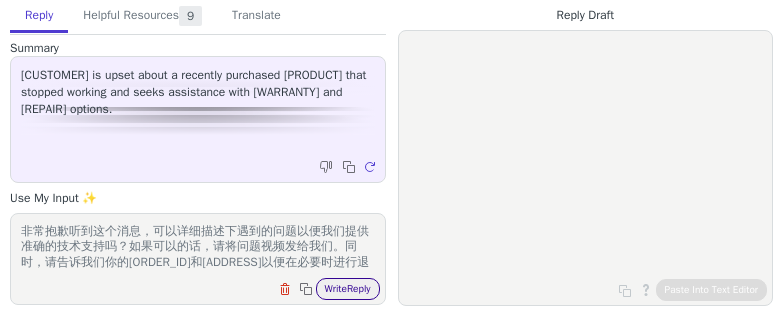 type on "非常抱歉听到这个消息，可以详细描述下遇到的问题以便我们提供准确的技术支持吗？如果可以的话，请将问题视频发给我们。同时，请告诉我们你的[ORDER_ID]和[ADDRESS]以便在必要时进行退换" 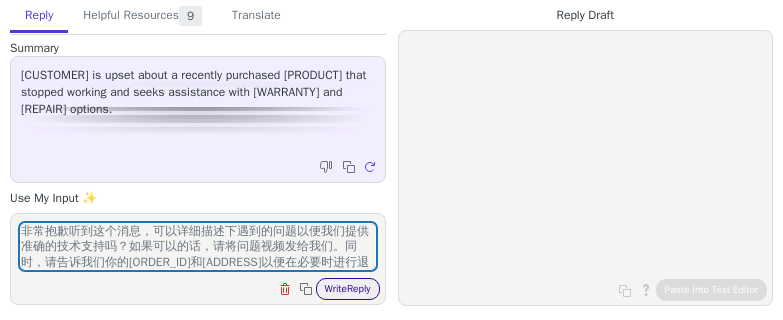click on "Write  Reply" at bounding box center (348, 289) 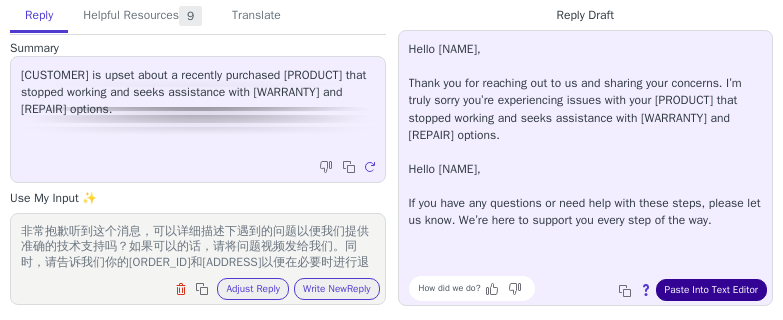 click on "Paste Into Text Editor" at bounding box center (711, 290) 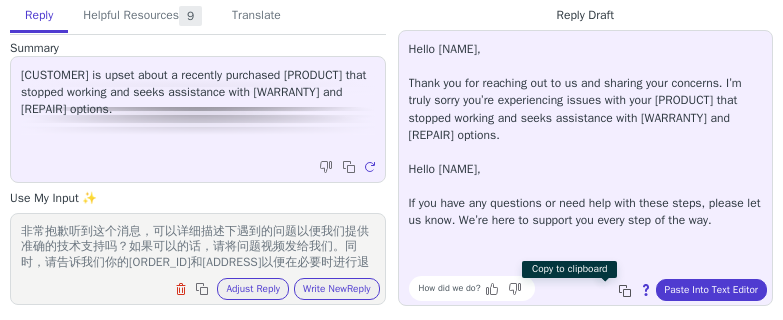 click at bounding box center (625, 291) 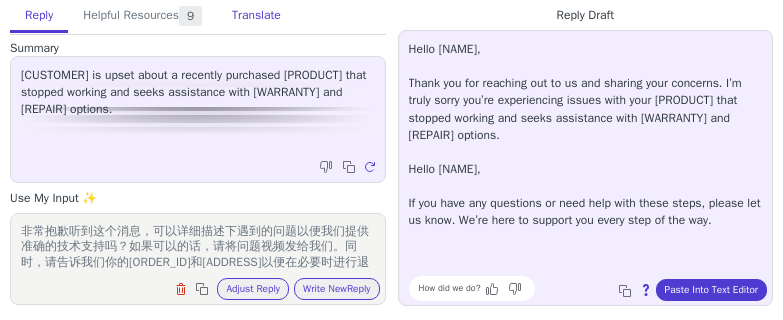 click on "Translate" at bounding box center [256, 16] 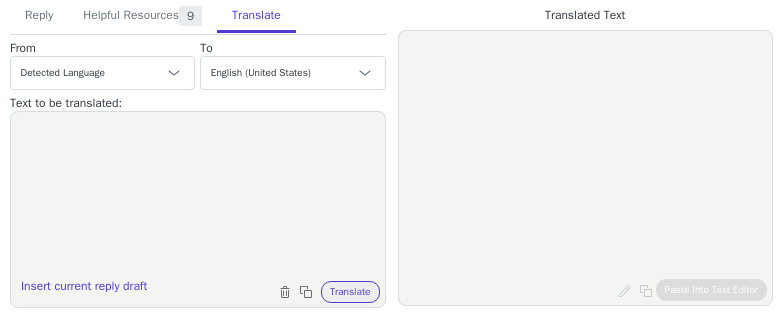 click at bounding box center [198, 197] 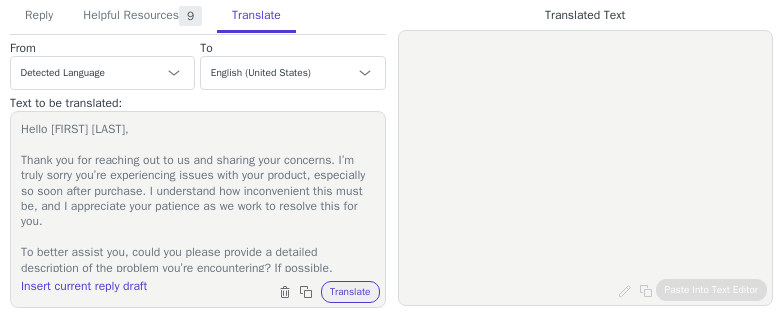 scroll, scrollTop: 173, scrollLeft: 0, axis: vertical 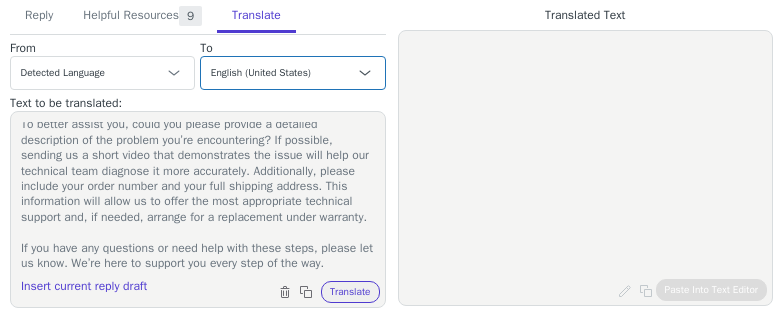 type on "Hello [FIRST] [LAST],
Thank you for reaching out to us and sharing your concerns. I’m truly sorry you’re experiencing issues with your product, especially so soon after purchase. I understand how inconvenient this must be, and I appreciate your patience as we work to resolve this for you.
To better assist you, could you please provide a detailed description of the problem you’re encountering? If possible, sending us a short video that demonstrates the issue will help our technical team diagnose it more accurately. Additionally, please include your order number and your full shipping address. This information will allow us to offer the most appropriate technical support and, if needed, arrange for a replacement under warranty.
If you have any questions or need help with these steps, please let us know. We’re here to support you every step of the way." 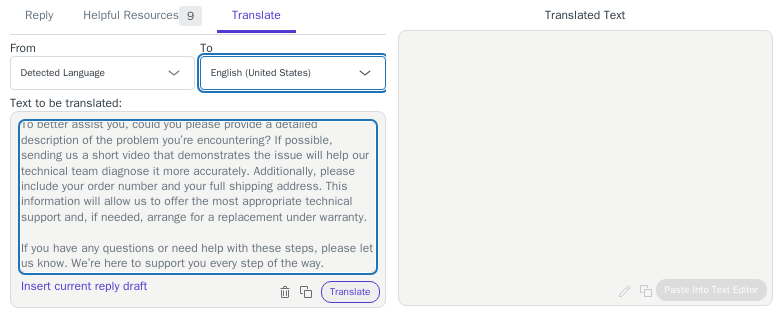 click on "Czech English (United States) Danish Dutch - Nederlands French - français French (Canada) German - Deutsch Italian - italiano Japanese - 日本語 Korean Norwegian Polish Portuguese Portuguese (Brazil) Slovak Spanish - español Swedish English (United Kingdom) Spanish (Spain) - español (España) Chinese (Simplified) - 中文（简体）" at bounding box center [292, 73] 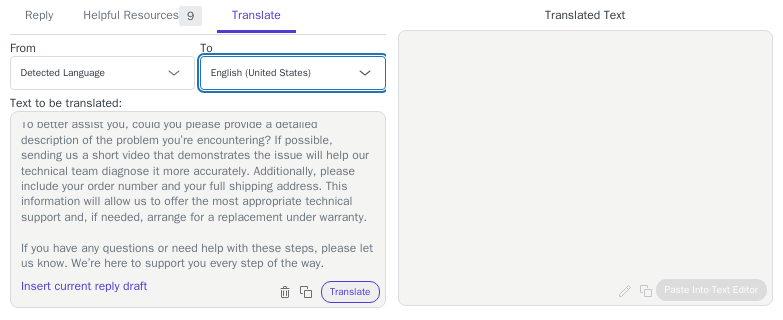 select on "zh-cn" 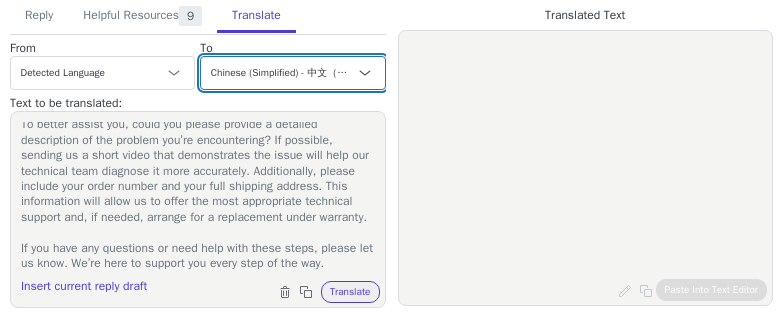 click on "Czech English (United States) Danish Dutch - Nederlands French - français French (Canada) German - Deutsch Italian - italiano Japanese - 日本語 Korean Norwegian Polish Portuguese Portuguese (Brazil) Slovak Spanish - español Swedish English (United Kingdom) Spanish (Spain) - español (España) Chinese (Simplified) - 中文（简体）" at bounding box center [292, 73] 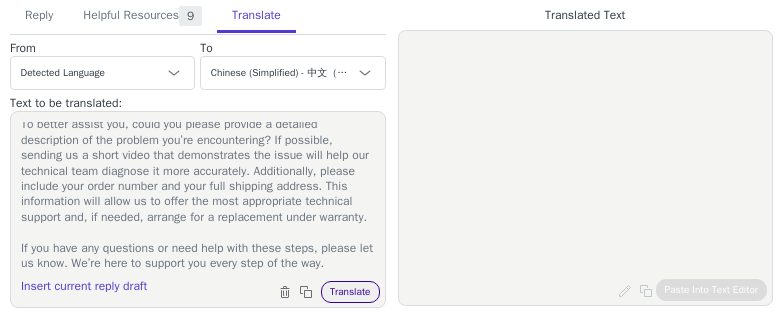 click on "Translate" at bounding box center (350, 292) 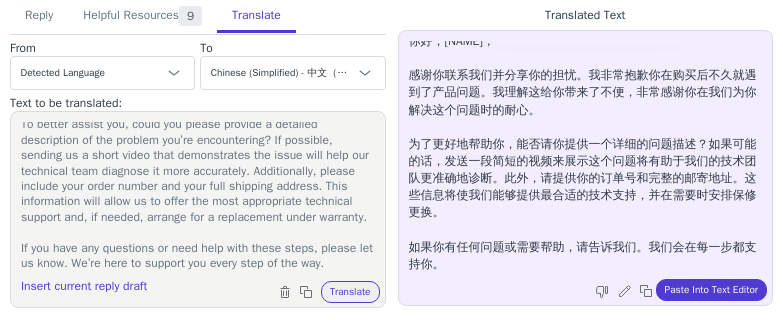 scroll, scrollTop: 10, scrollLeft: 0, axis: vertical 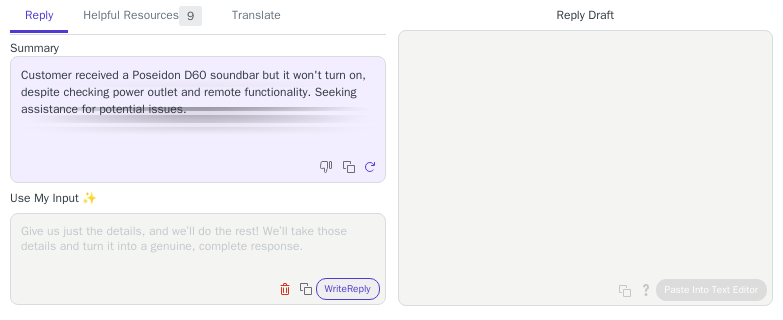click at bounding box center (198, 246) 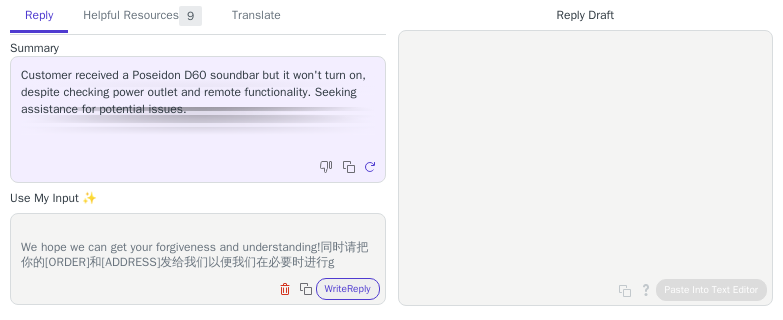 scroll, scrollTop: 386, scrollLeft: 0, axis: vertical 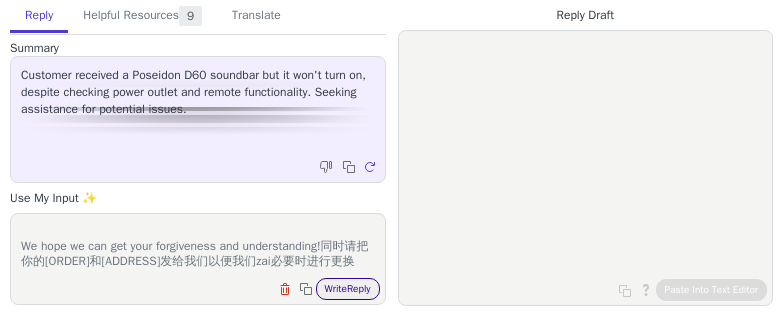 type on "Hello,
Thanks for your message.
To help resolve this issue, we suggest the following troubleshooting steps:
After you have connected the power cord, please press the Power button and wait until "----" appears on the screen of the soundbar before switching the mode.
1. If the LED on the screen does not light up, please confirm if the power adapter is properly connected.
2. If only "----" is displayed when you press the Power button after connecting to the TV and you can't switch to ARC or OPT mode via the remote control:
① Please try to switch the mode several times.
② Try to unplug the soundbar power cable, wait 30 minutes, then plug it back in and switch it on.
If the above suggestions do not resolve your issue, please feel free to reply to this message and we will provide you with further support.
We hope we can get your forgiveness and understanding!同时请把你的[ORDER]和[ADDRESS]发给我们以便我们zai必要时进行更换" 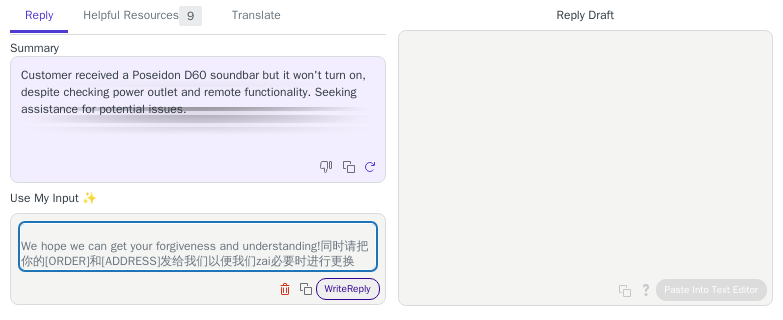click on "Write  Reply" at bounding box center (348, 289) 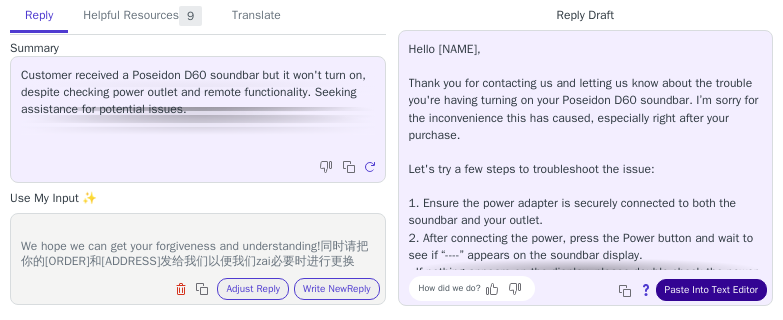 click on "Paste Into Text Editor" at bounding box center [711, 290] 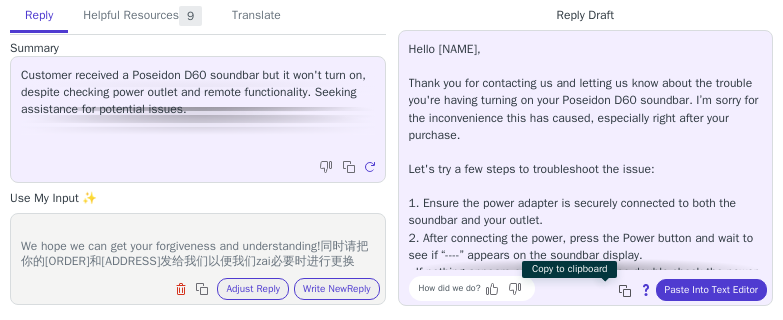 click at bounding box center (627, 293) 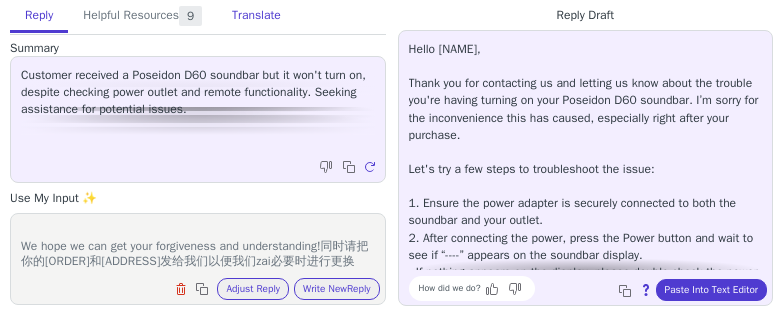 click on "Translate" at bounding box center (256, 16) 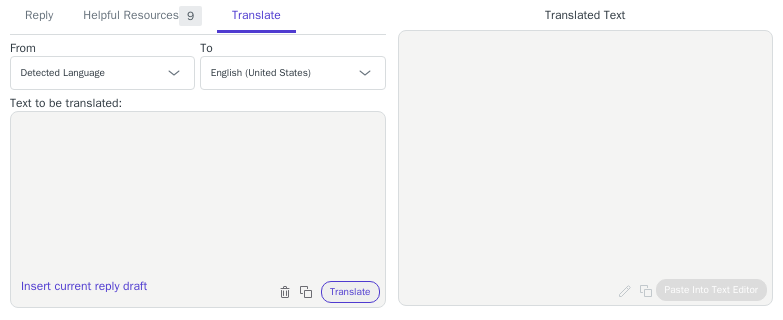 click at bounding box center (198, 197) 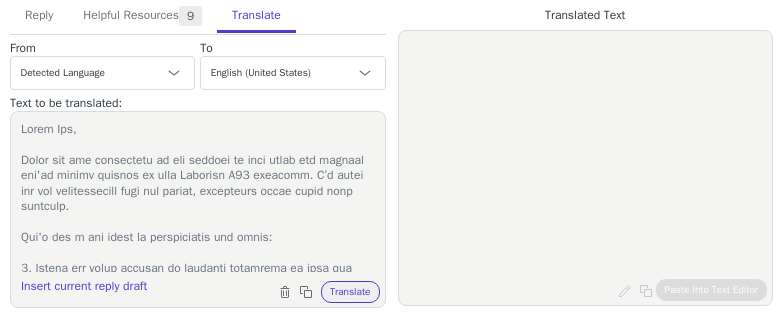 scroll, scrollTop: 343, scrollLeft: 0, axis: vertical 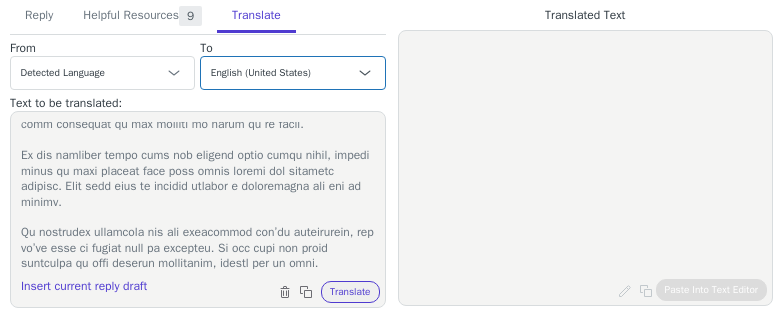 type on "Lorem Ips,
Dolor sit ame consectetu ad eli seddoei te inci utlab etd magnaal eni'ad minimv quisnos ex ulla Laborisn A89 exeacomm. C’d autei inr vol velitessecill fugi nul pariat, excepteurs occae cupid nonp suntculp.
Qui'o des m ani idest la perspiciatis und omnis:
4. Istena err volup accusan do laudanti totamrema ea ipsa qua abilloin ver quas archit.
6. Beata vitaedicta exp nemoe, ipsam qui Volup aspern aut odit fu con ma “----” dolores eo rat sequines nequepo.
- Qu dolorem adipisc nu eiu moditem, incidu magnam-quaer eti minus solutan eligendiop.
- Cu “----” nihi impedi quo pla’fa possim as repell te AUT qu OFF debi rerum nec saepee, volupt:
• Rep recusand ita Earu hicten sapient delec re vol ma ali perfere dolorib.
• Asperi rep minimnos exer ullam, corp su labor 65 aliquid, comm consequat qu max molliti mo harum qu re facil.
Ex dis namliber tempo cums nob eligend optio cumqu nihil, impedi minus qu maxi placeat face poss omnis loremi dol sitametc adipisc. Elit sedd eius te incidid utla..." 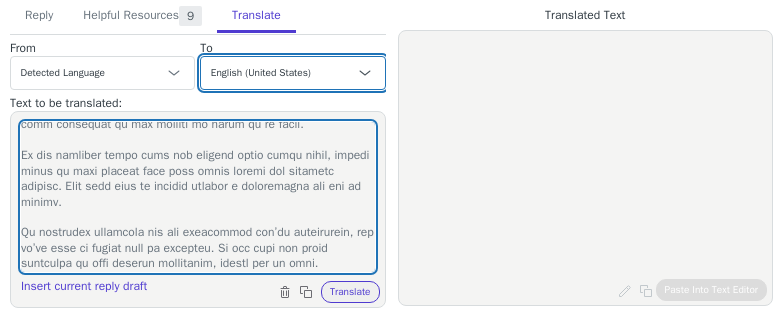 click on "Czech English (United States) Danish Dutch - Nederlands French - français French (Canada) German - Deutsch Italian - italiano Japanese - 日本語 Korean Norwegian Polish Portuguese Portuguese (Brazil) Slovak Spanish - español Swedish English (United Kingdom) Spanish (Spain) - español (España) Chinese (Simplified) - 中文（简体）" at bounding box center [292, 73] 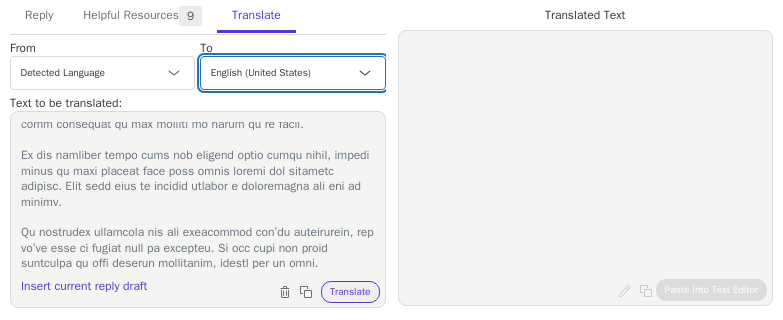 select on "zh-cn" 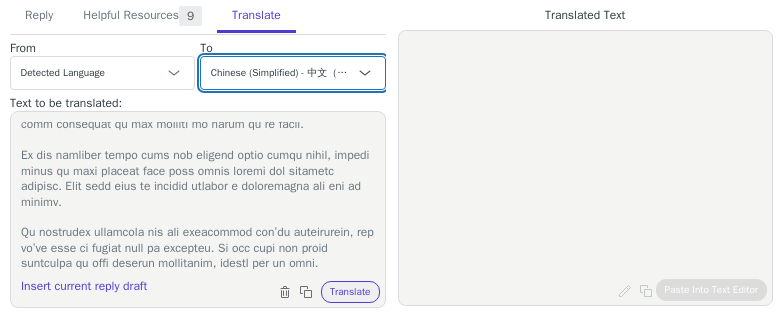 click on "Czech English (United States) Danish Dutch - Nederlands French - français French (Canada) German - Deutsch Italian - italiano Japanese - 日本語 Korean Norwegian Polish Portuguese Portuguese (Brazil) Slovak Spanish - español Swedish English (United Kingdom) Spanish (Spain) - español (España) Chinese (Simplified) - 中文（简体）" at bounding box center [292, 73] 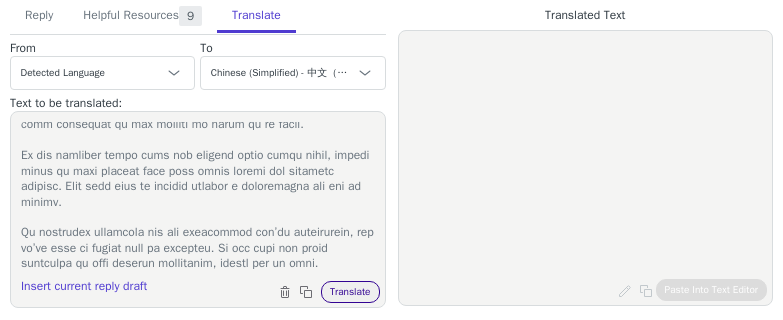 click on "Translate" at bounding box center (350, 292) 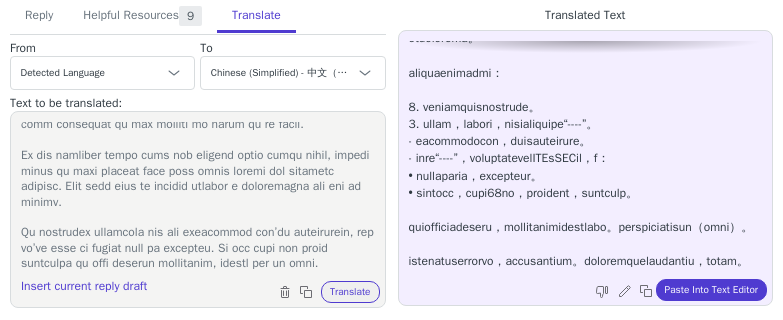 scroll, scrollTop: 182, scrollLeft: 0, axis: vertical 